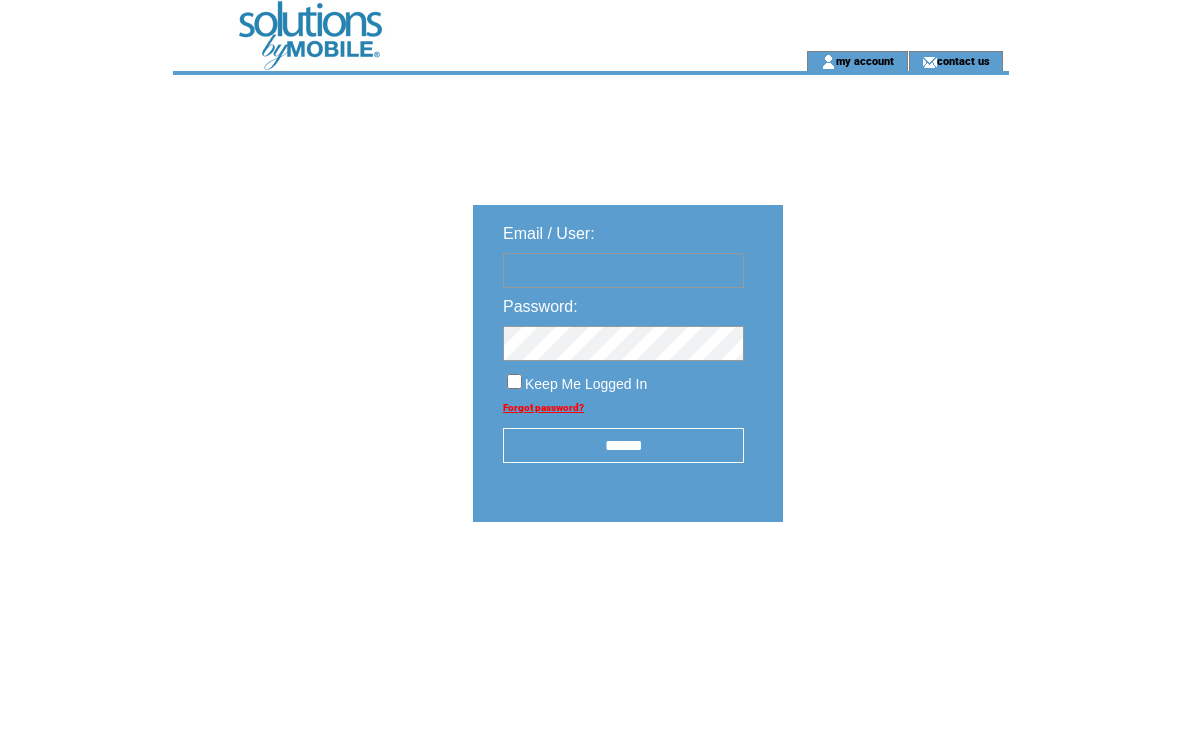 scroll, scrollTop: 0, scrollLeft: 0, axis: both 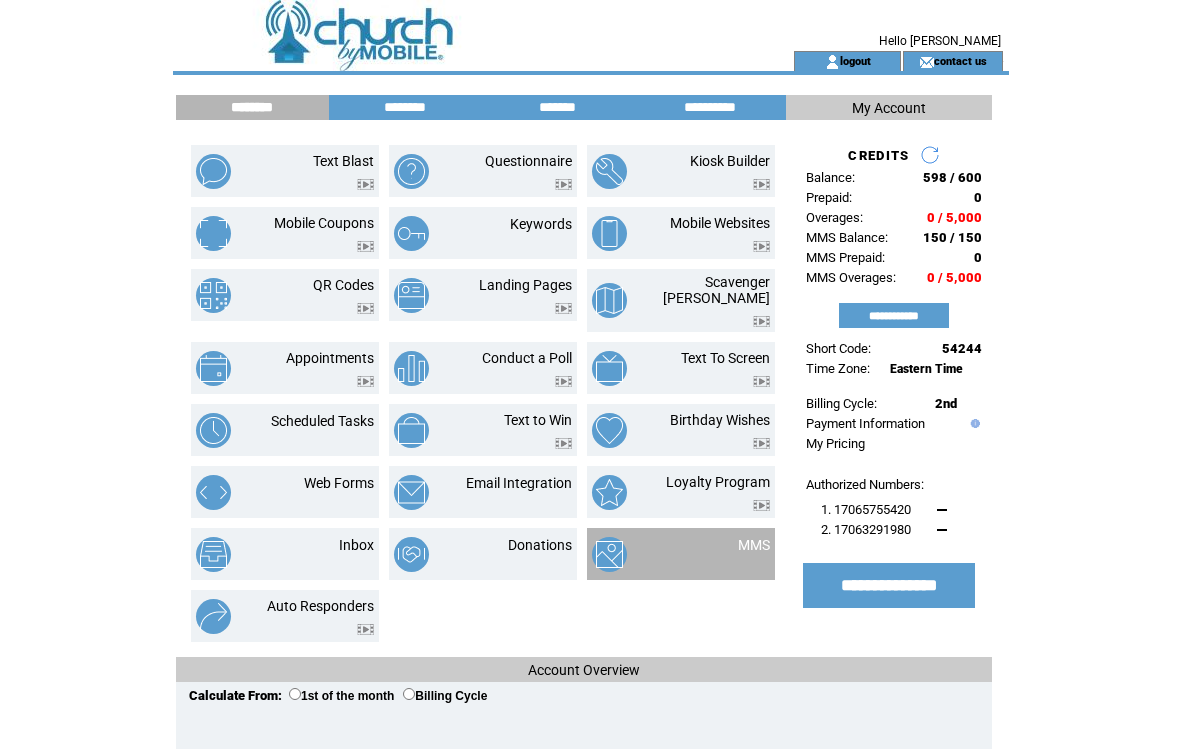 click on "MMS" at bounding box center [730, 554] 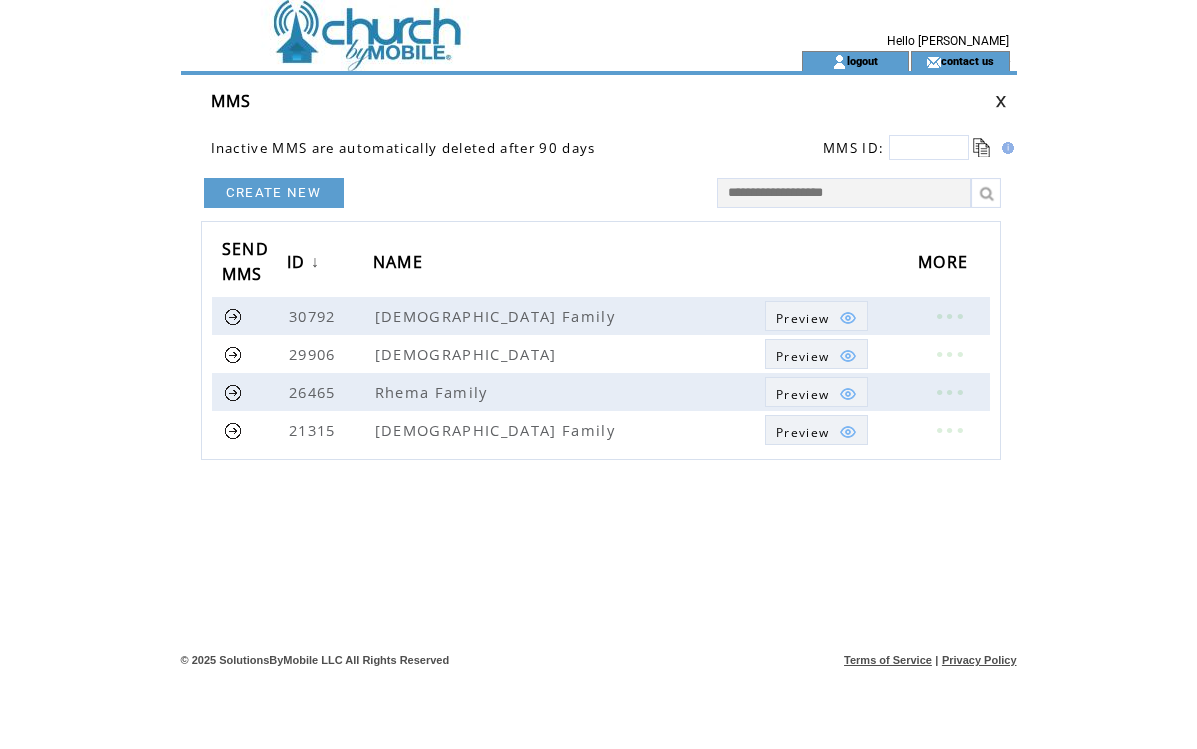 scroll, scrollTop: 0, scrollLeft: 0, axis: both 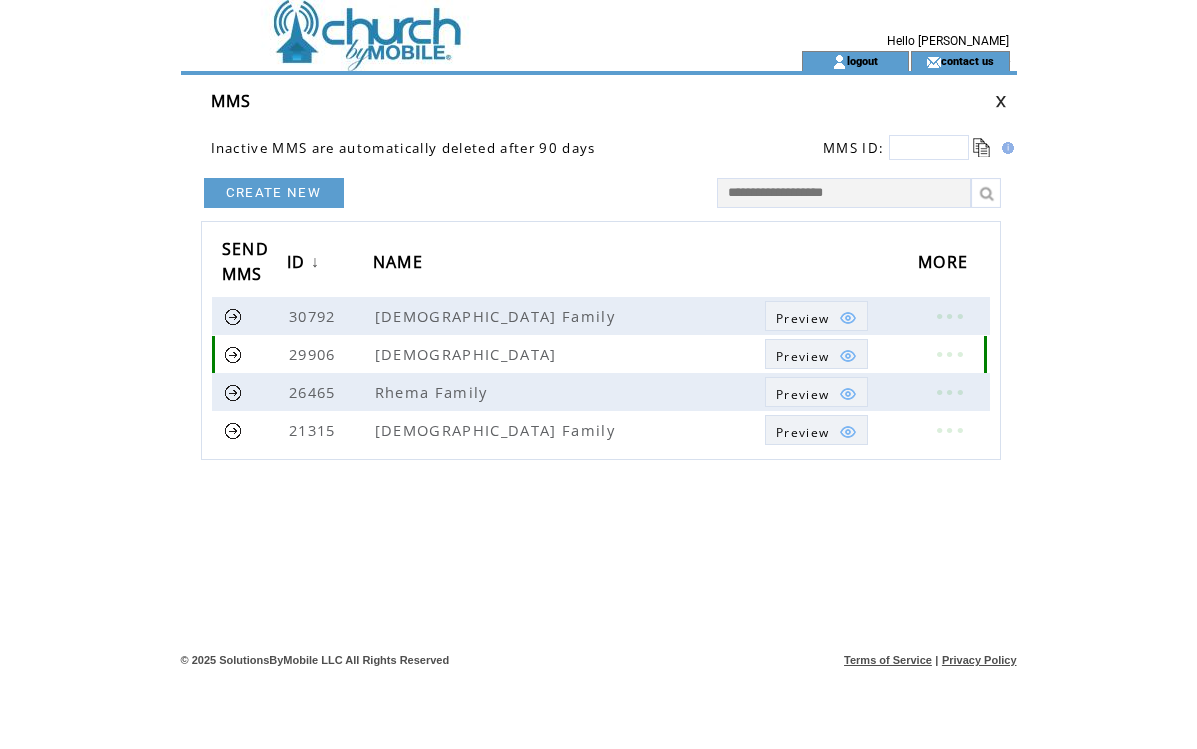 click on "Preview" at bounding box center [802, 356] 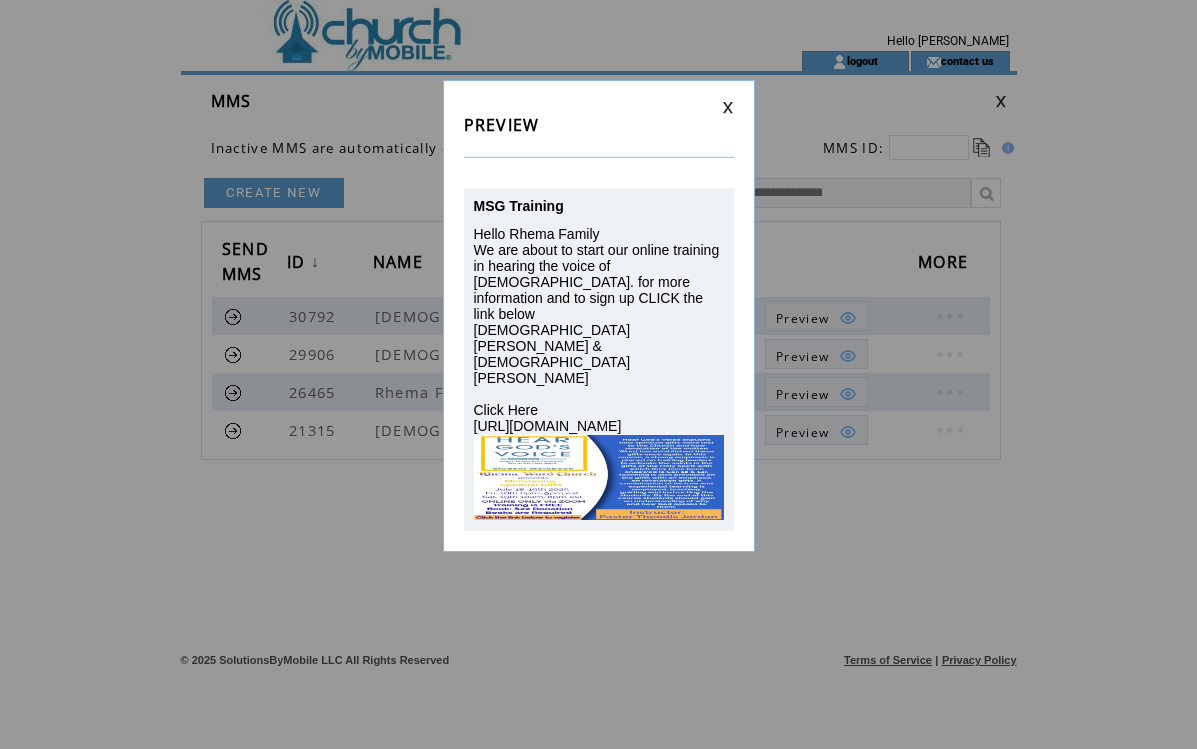 click on "PREVIEW MSG Training Hello Rhema Family We are about to start our online training in hearing the voice of God. for more information and to sign up CLICK the link below Pastors Theodis & Lady Jordan  Click Here  https://loginbymobile.com/s/NU6:@USR@" at bounding box center (599, 316) 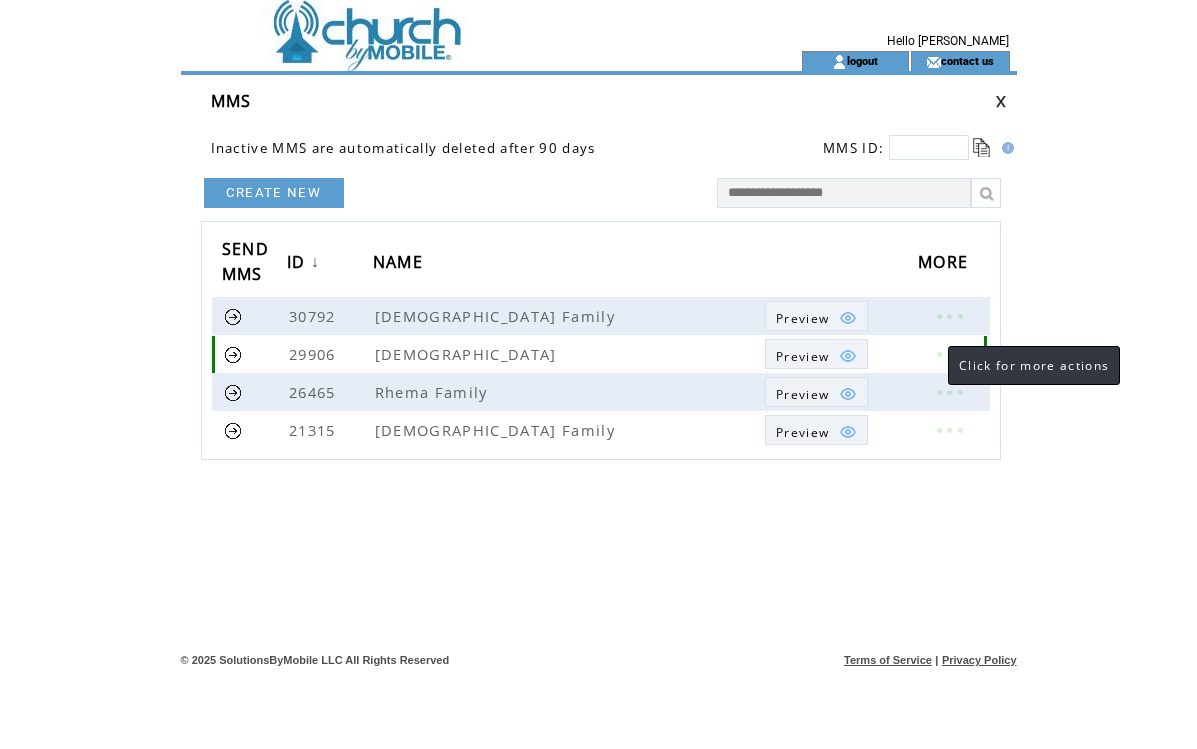 click at bounding box center [949, 354] 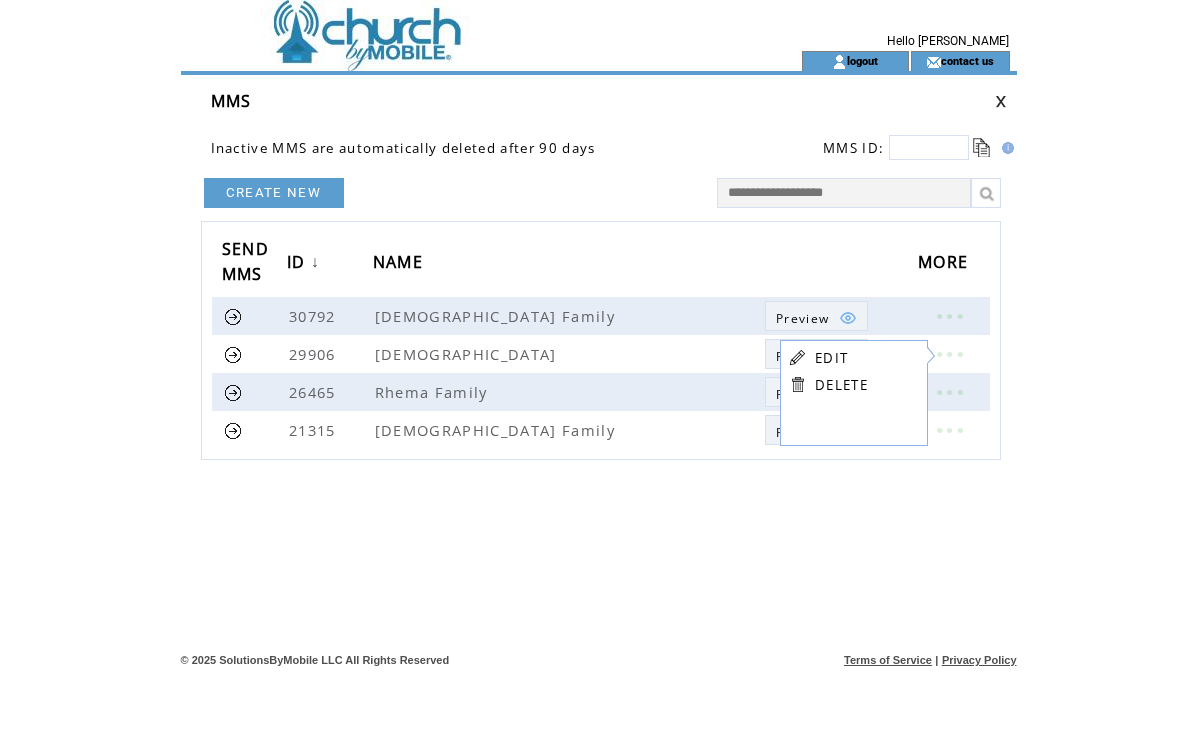 click on "EDIT" at bounding box center (831, 358) 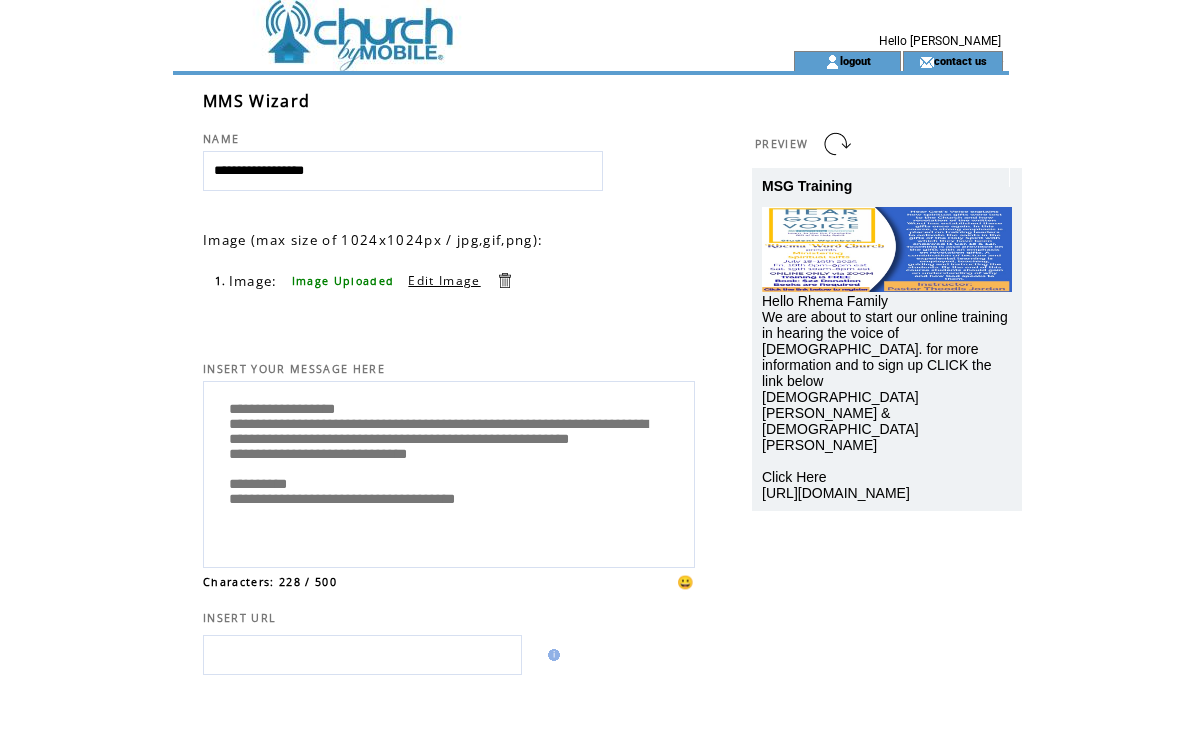 scroll, scrollTop: 0, scrollLeft: 0, axis: both 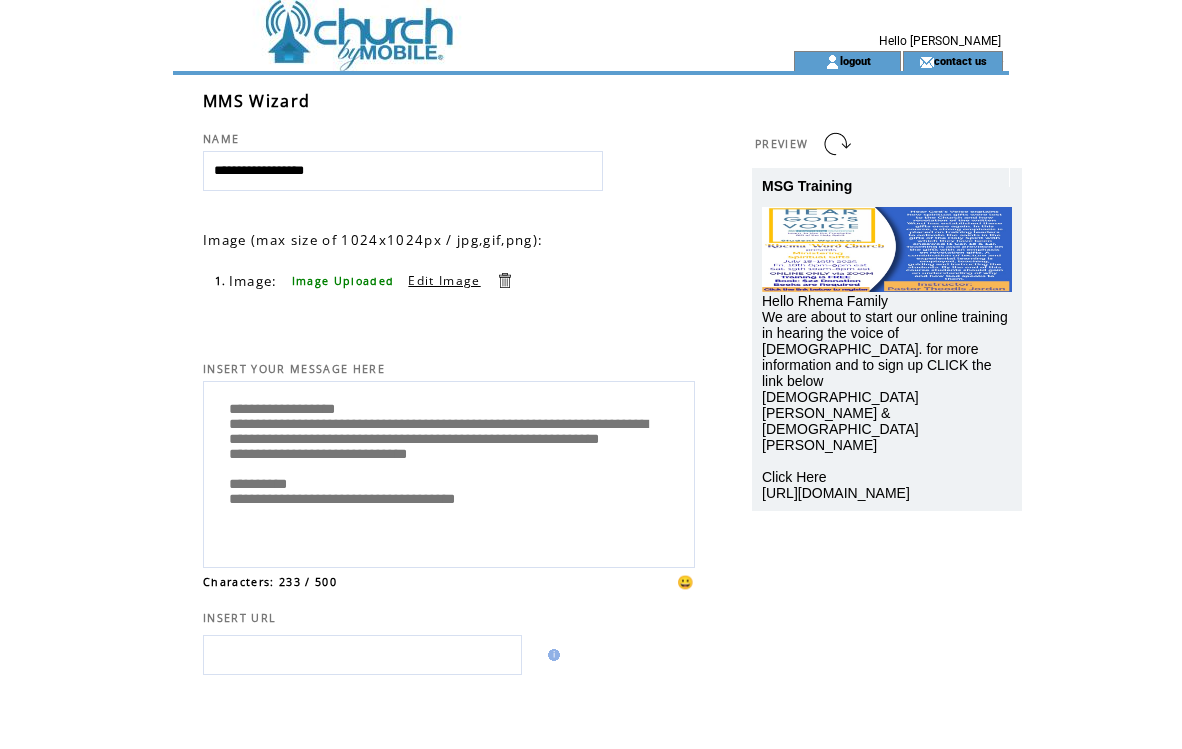 click on "**********" at bounding box center [449, 472] 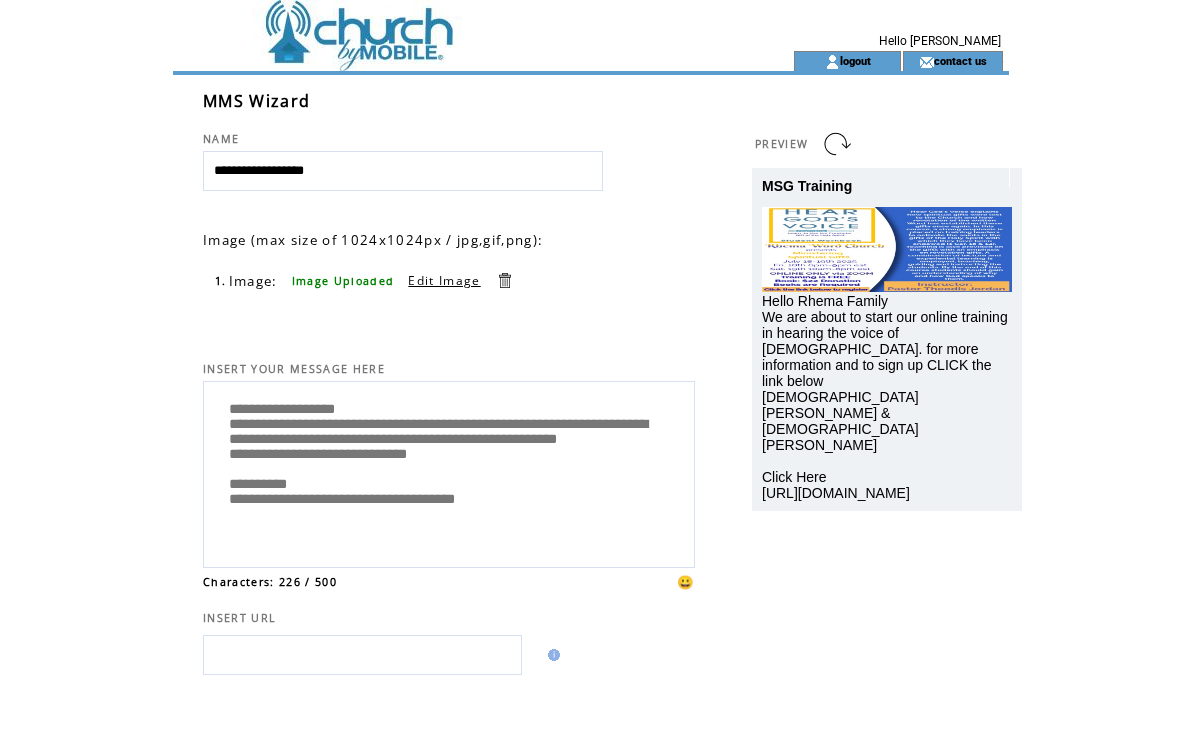 click on "**********" at bounding box center (449, 472) 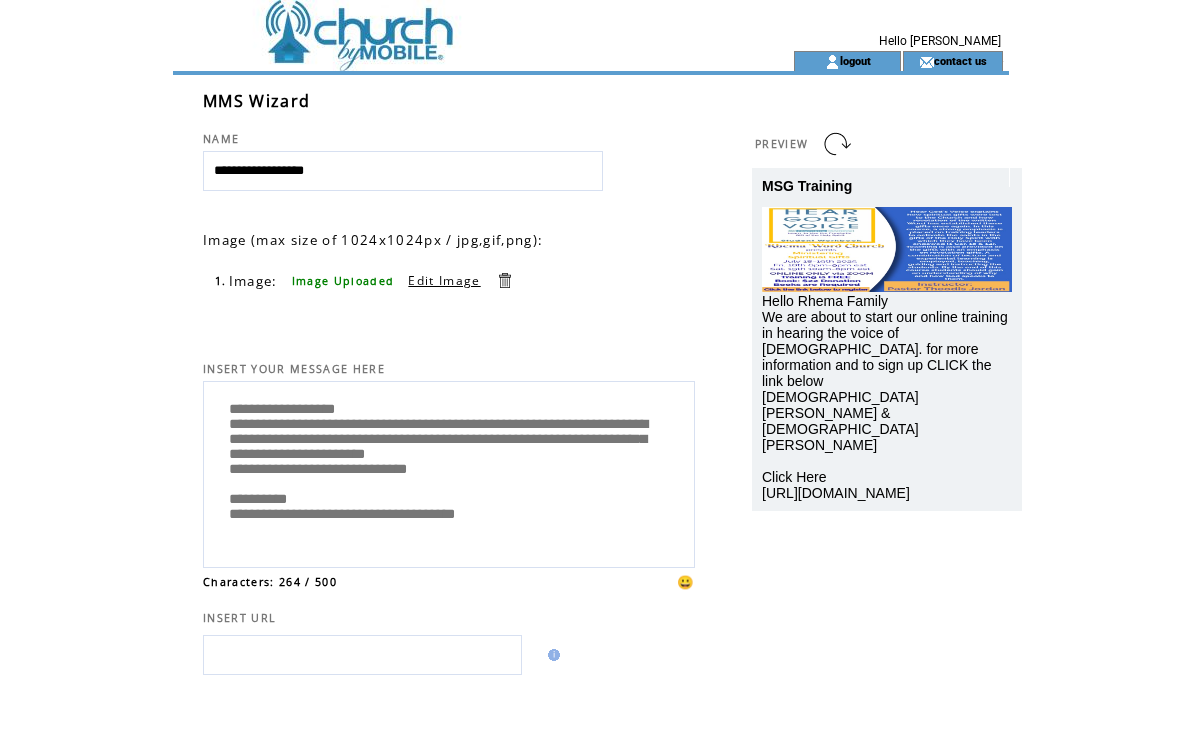 click on "**********" at bounding box center [449, 472] 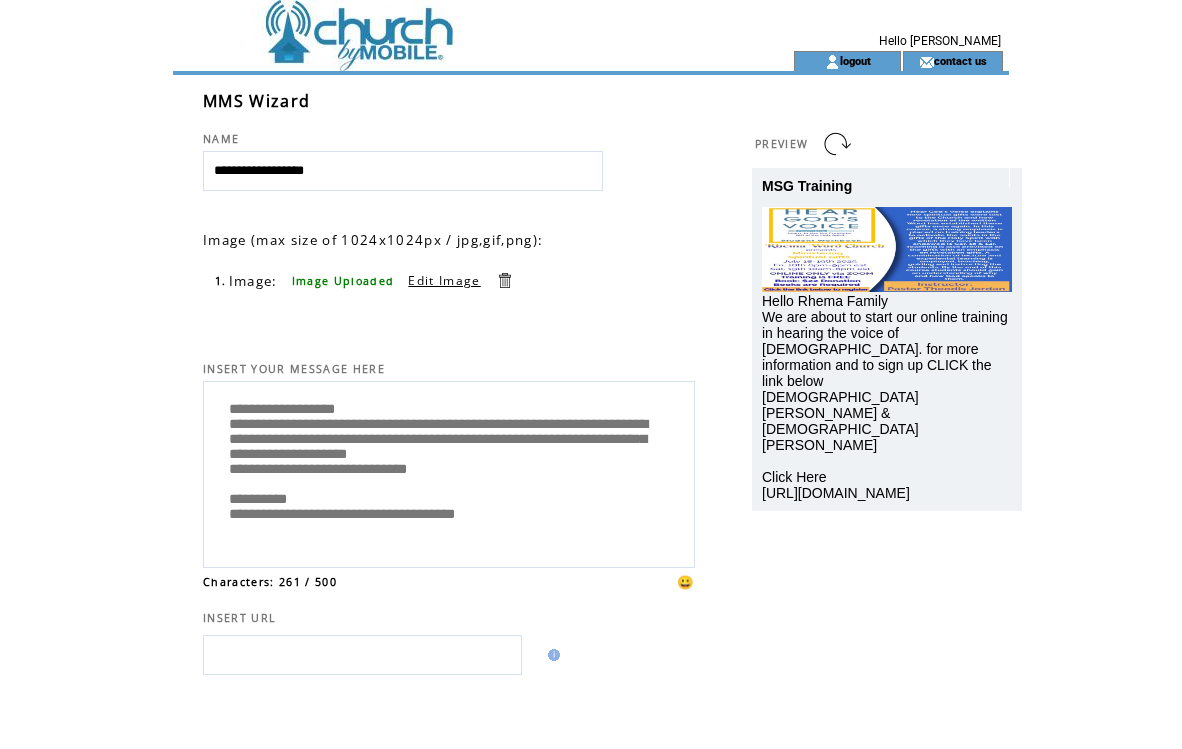 click on "**********" at bounding box center (449, 472) 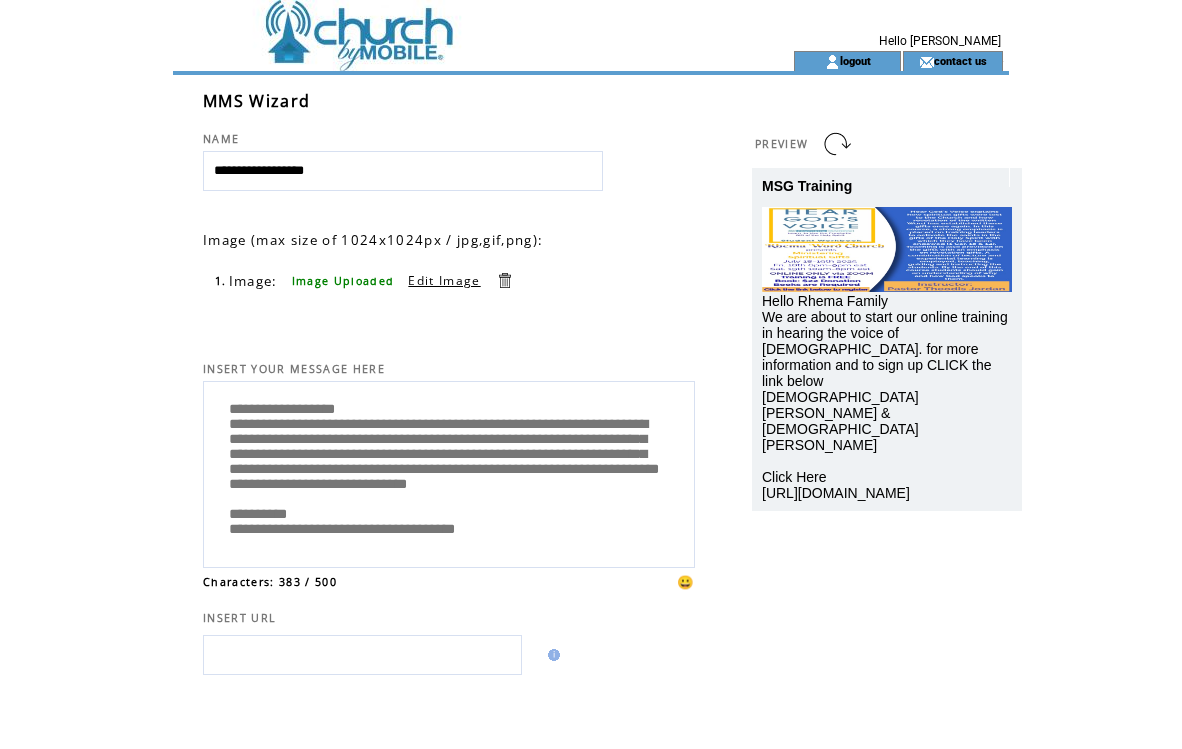 click on "**********" at bounding box center (449, 472) 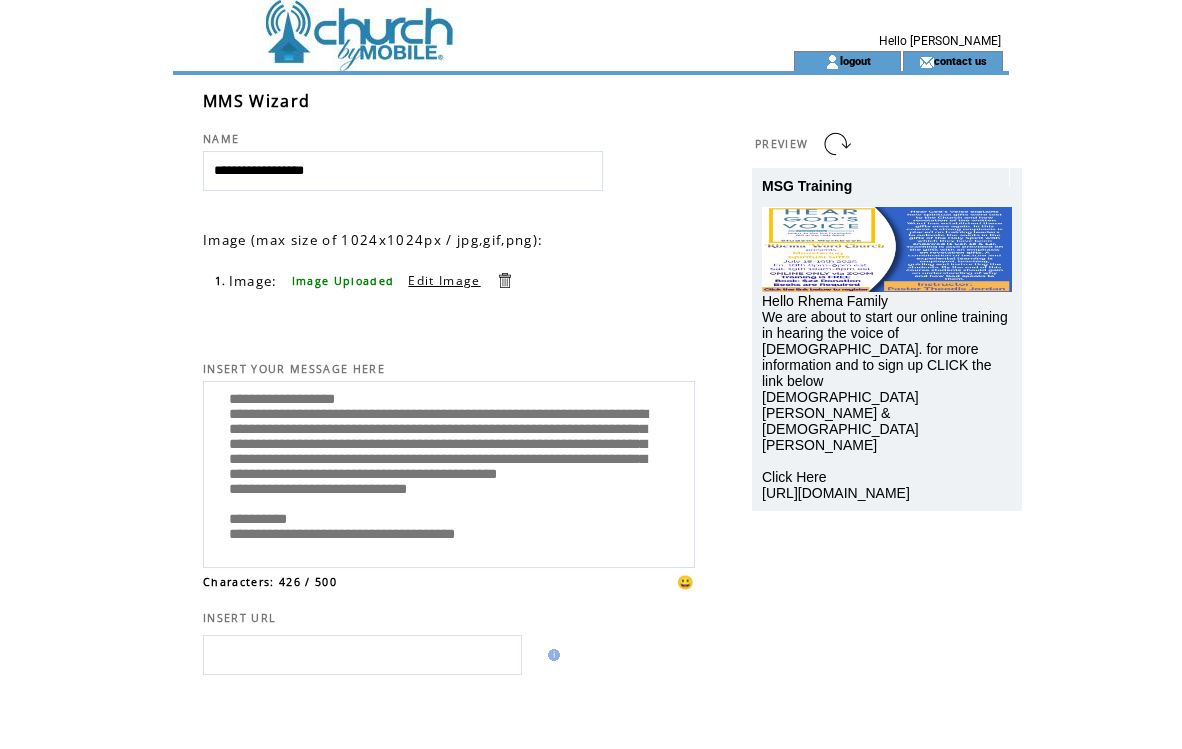 scroll, scrollTop: 98, scrollLeft: 0, axis: vertical 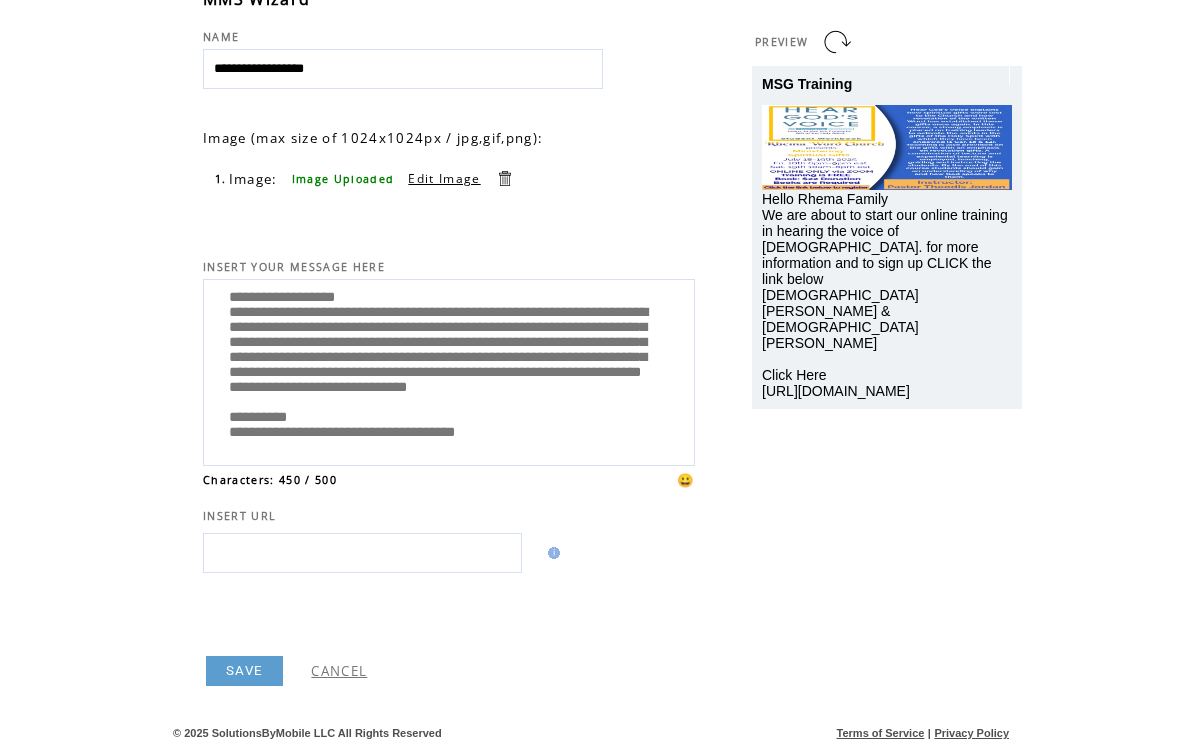 type on "**********" 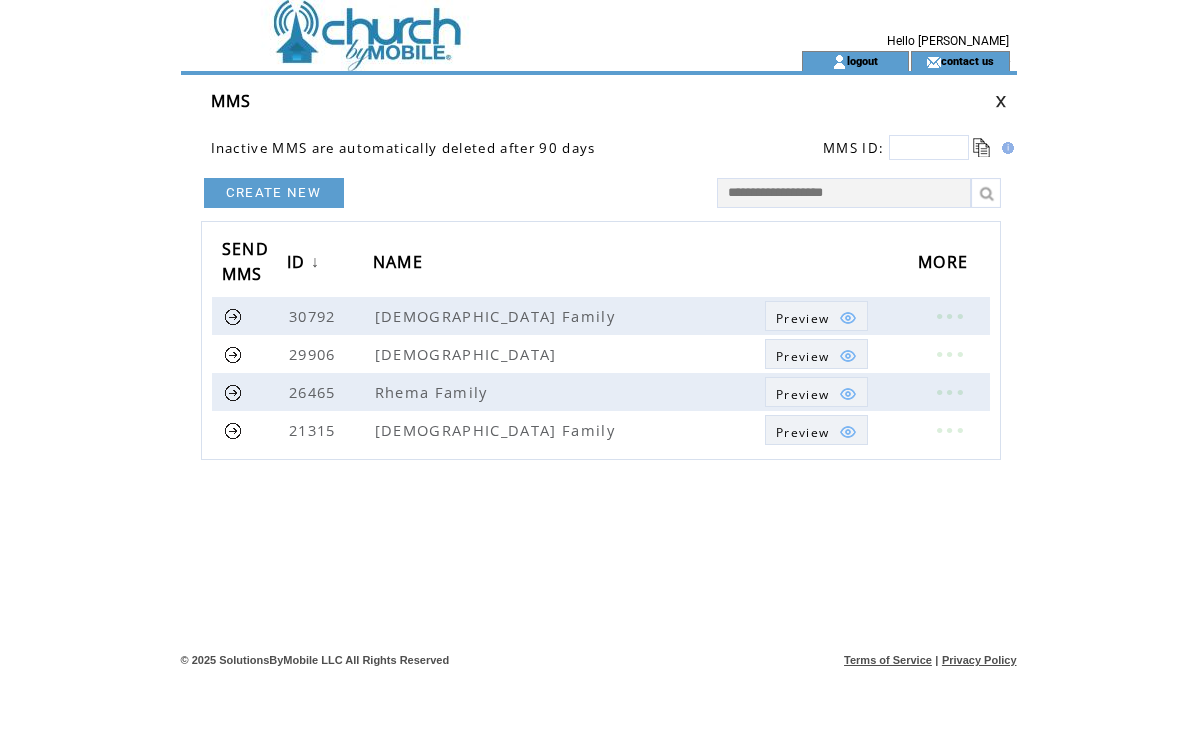 scroll, scrollTop: 0, scrollLeft: 0, axis: both 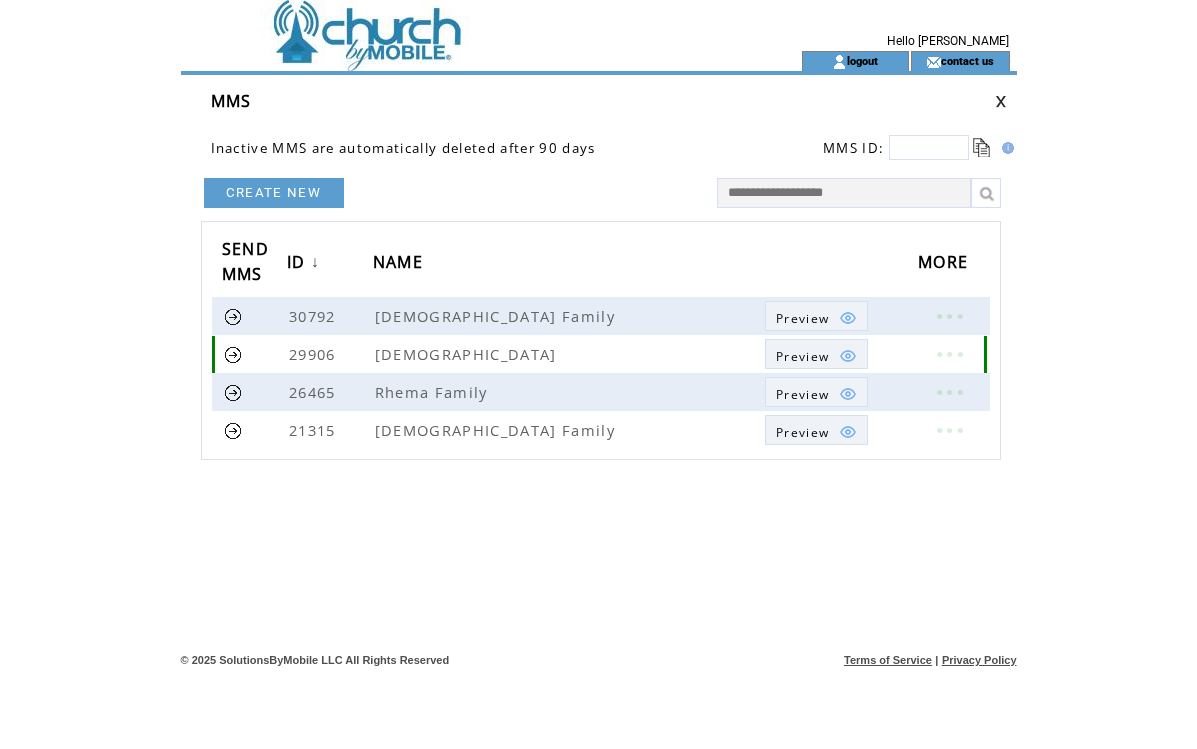 click on "Preview" at bounding box center [802, 356] 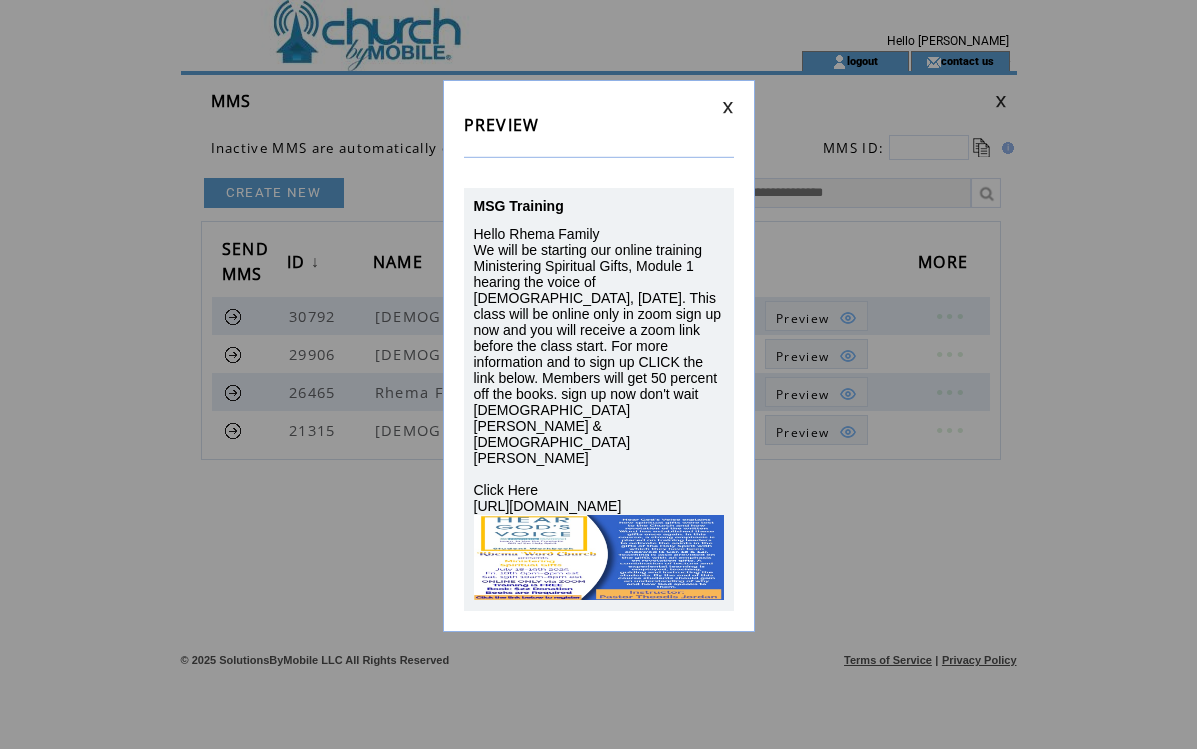 click at bounding box center (728, 107) 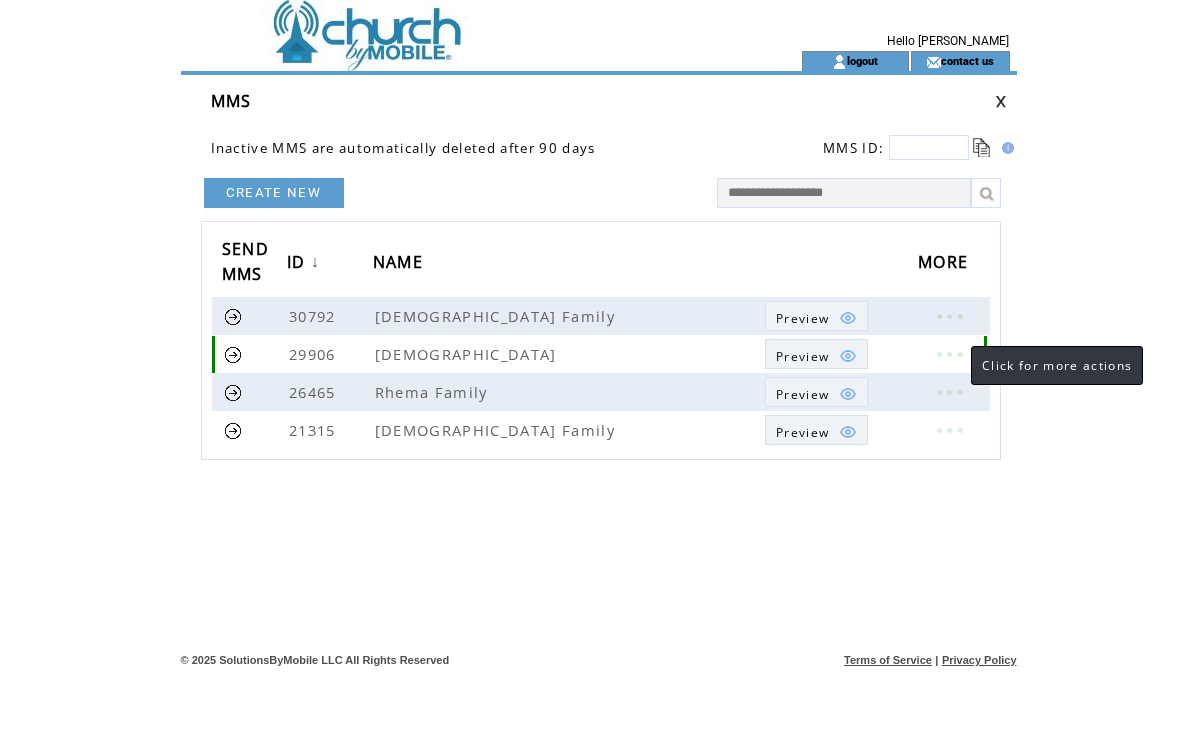 click at bounding box center (949, 354) 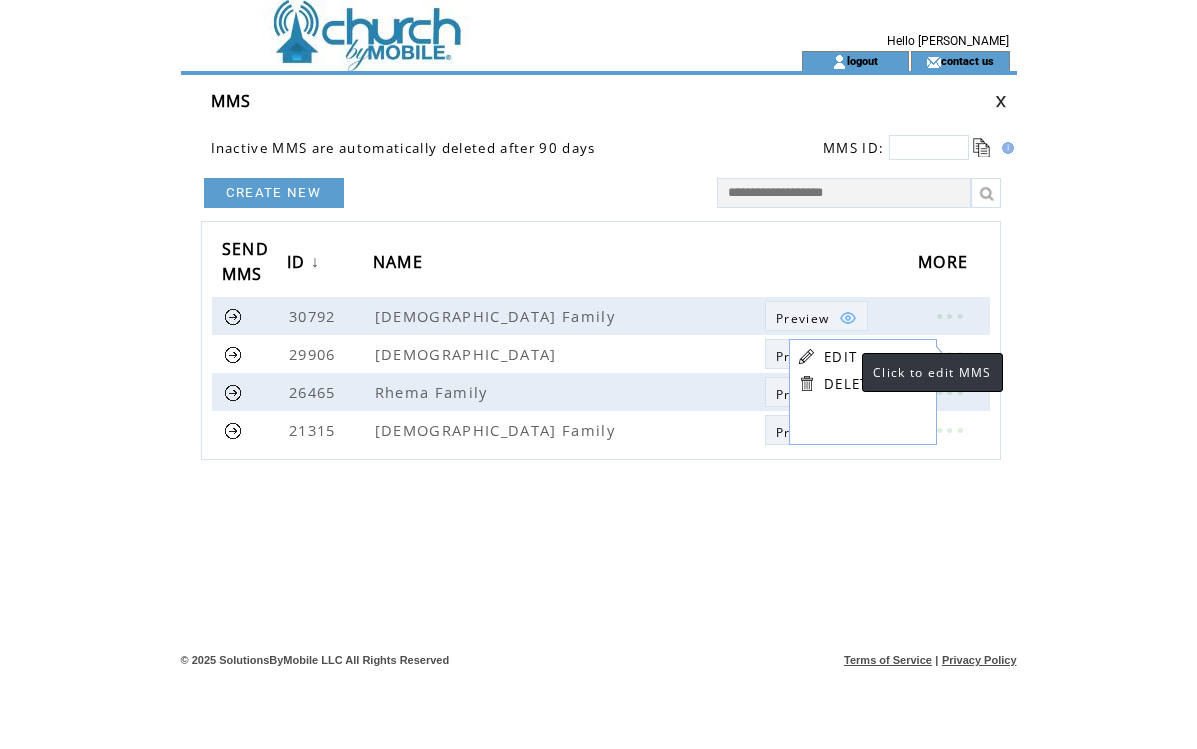 click on "EDIT" at bounding box center (840, 357) 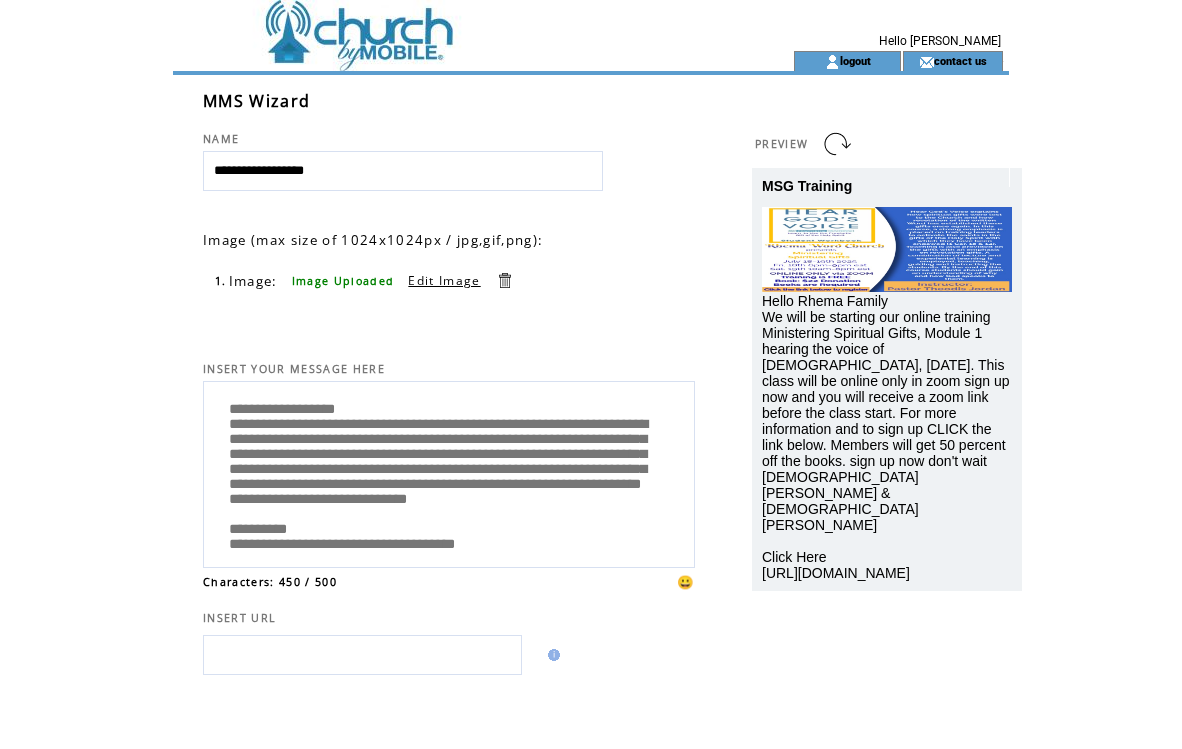 scroll, scrollTop: 0, scrollLeft: 0, axis: both 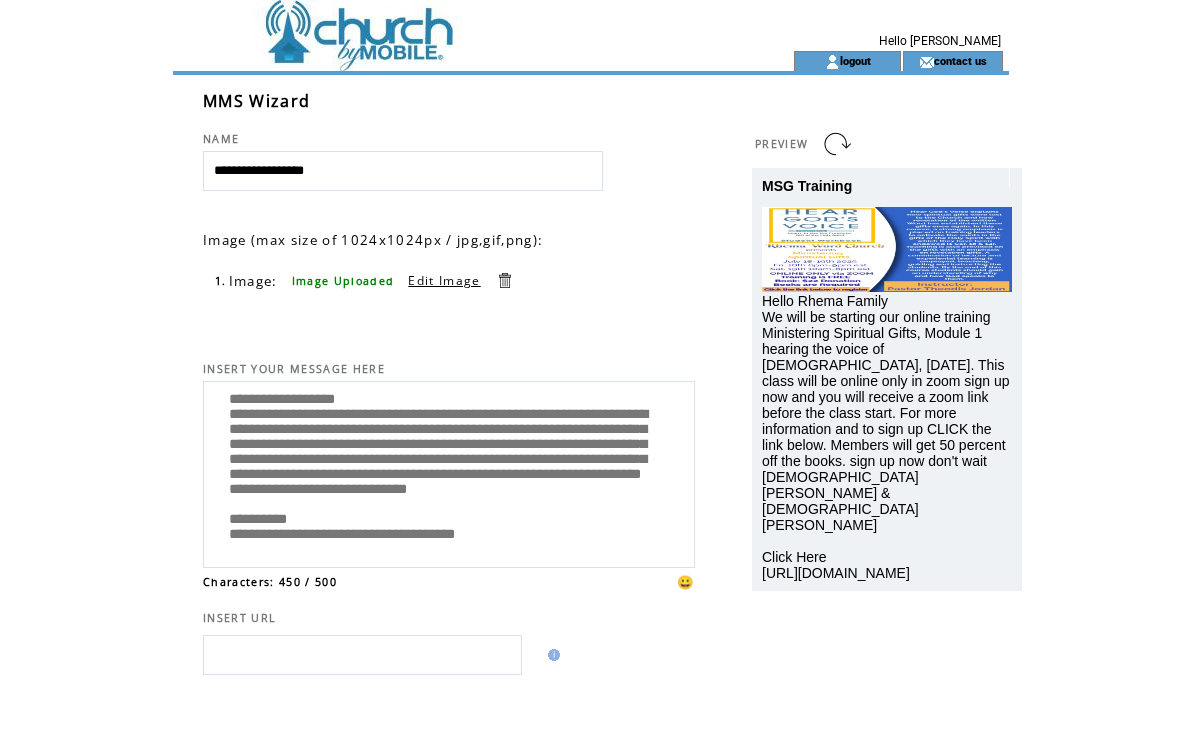 click on "**********" at bounding box center (449, 472) 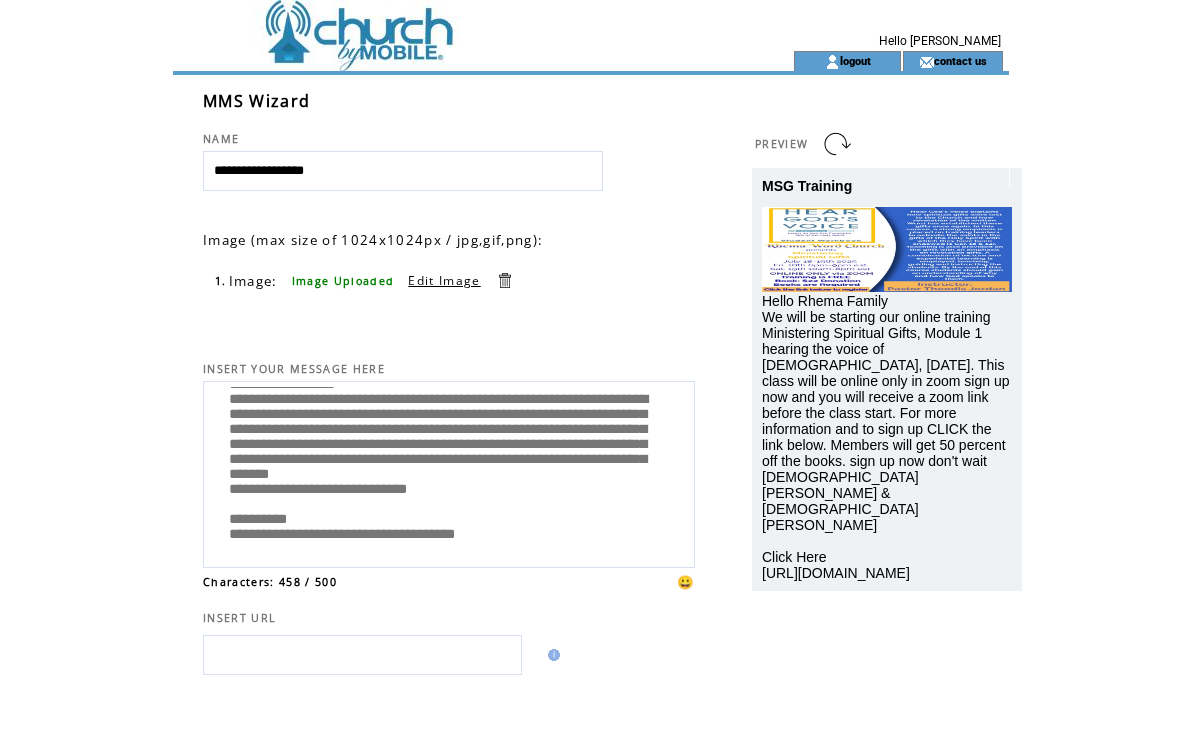 scroll, scrollTop: 100, scrollLeft: 0, axis: vertical 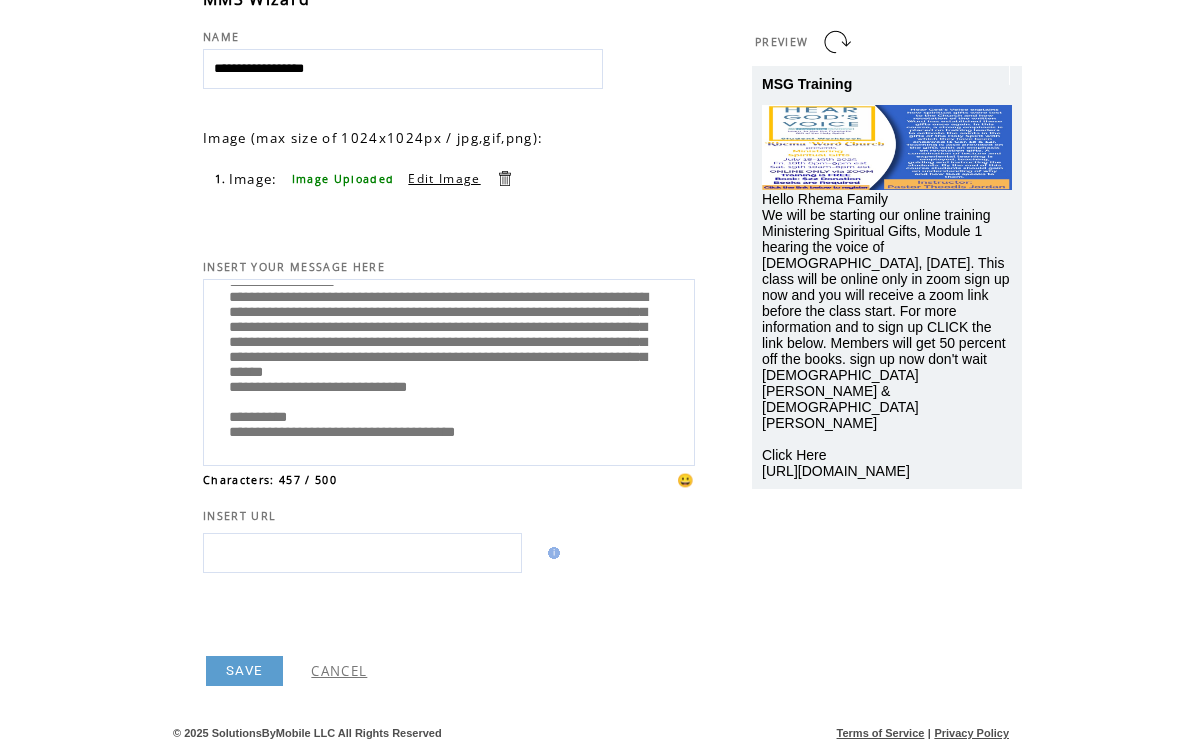 type on "**********" 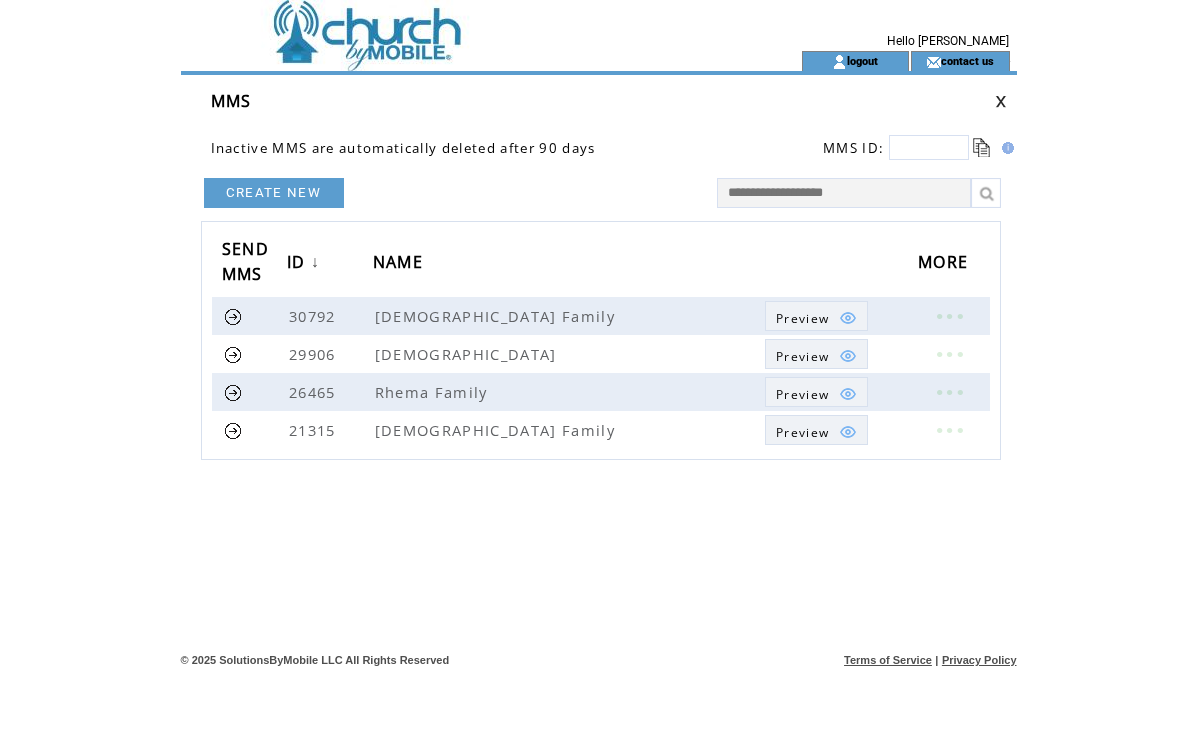 scroll, scrollTop: 0, scrollLeft: 0, axis: both 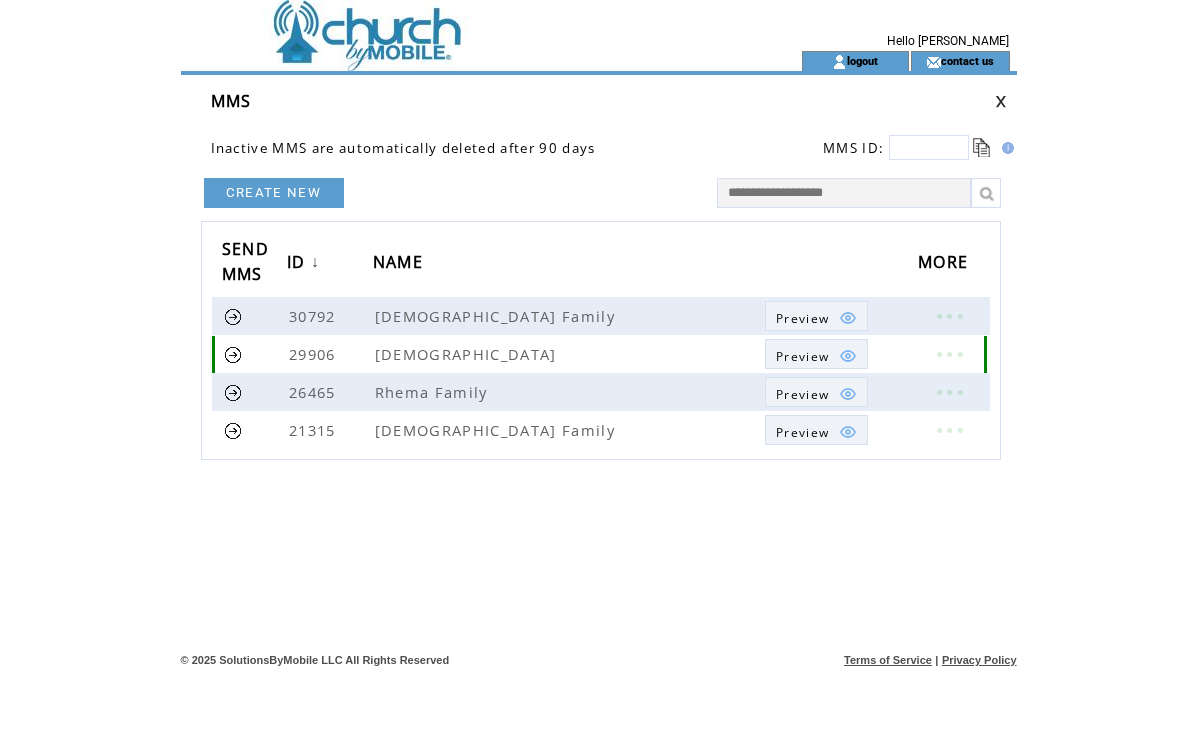 click on "Preview" at bounding box center (802, 356) 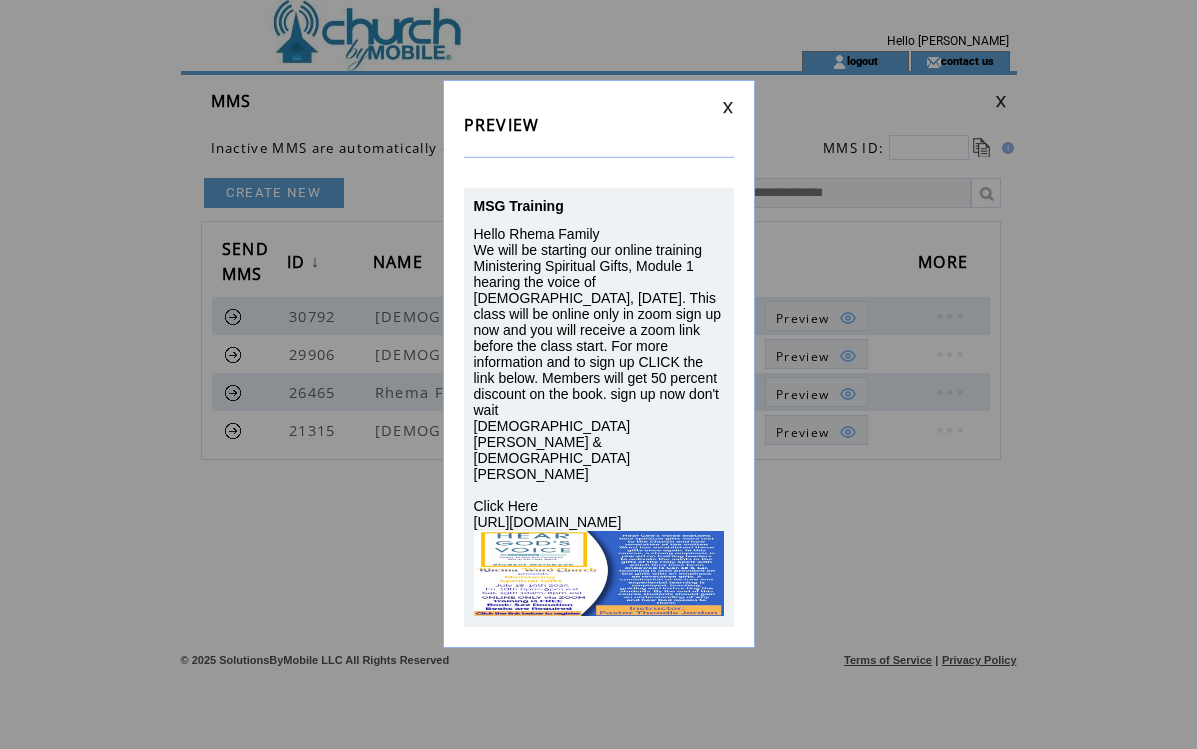 click at bounding box center (728, 107) 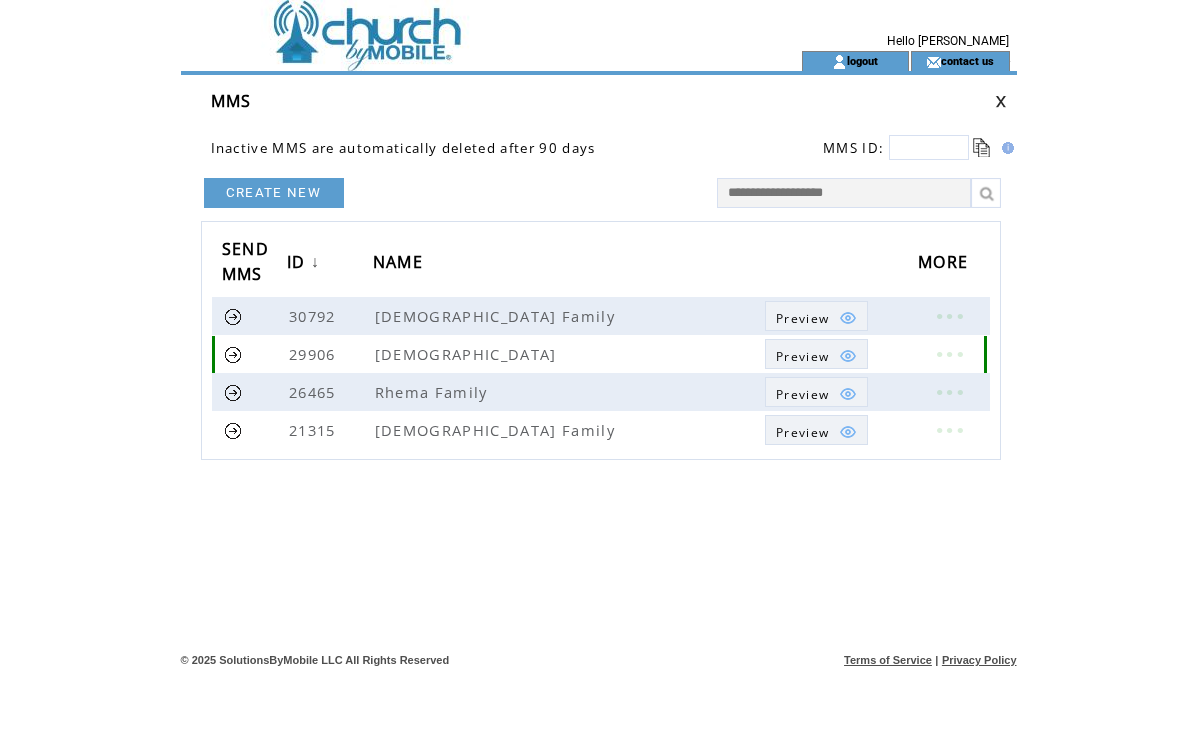 click at bounding box center [233, 354] 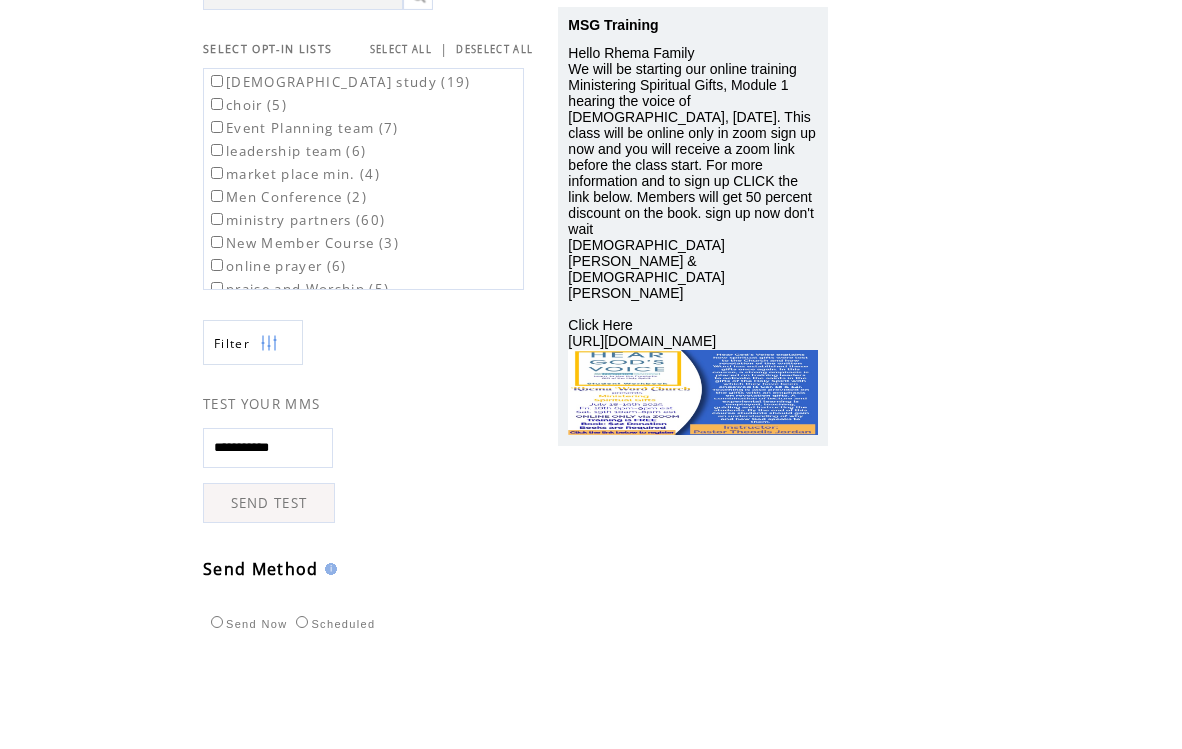 scroll, scrollTop: 173, scrollLeft: 0, axis: vertical 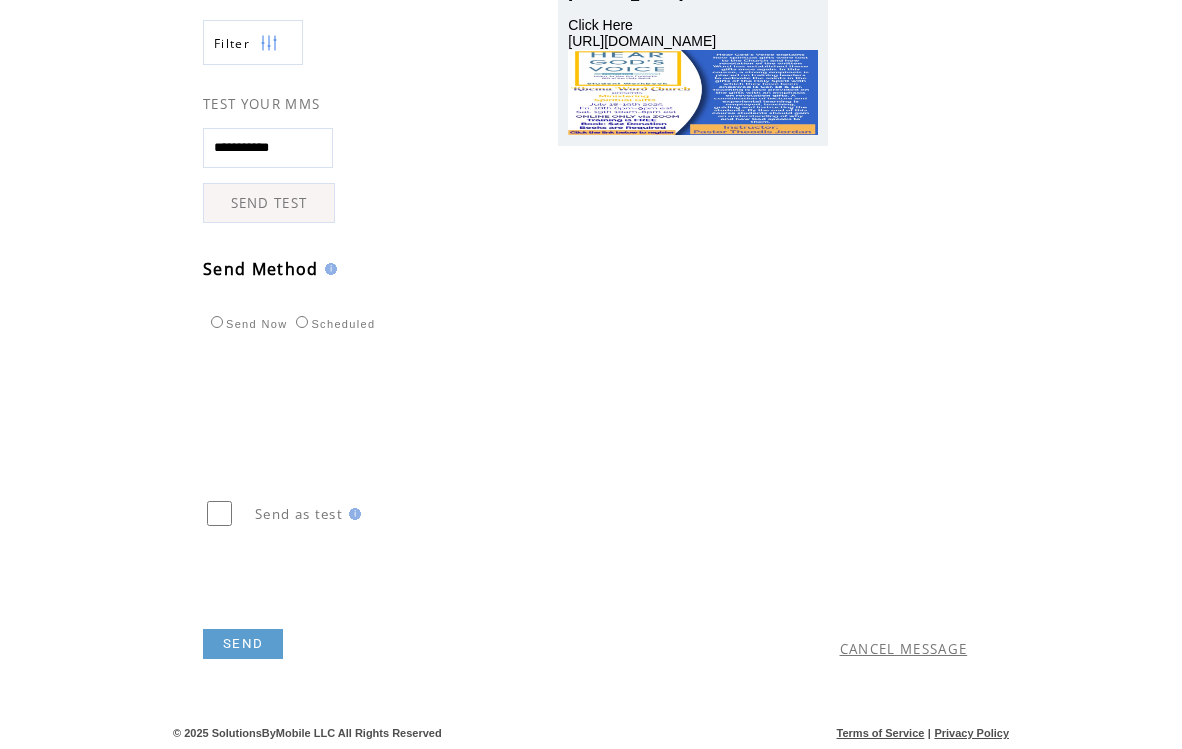 click on "SEND" at bounding box center (243, 644) 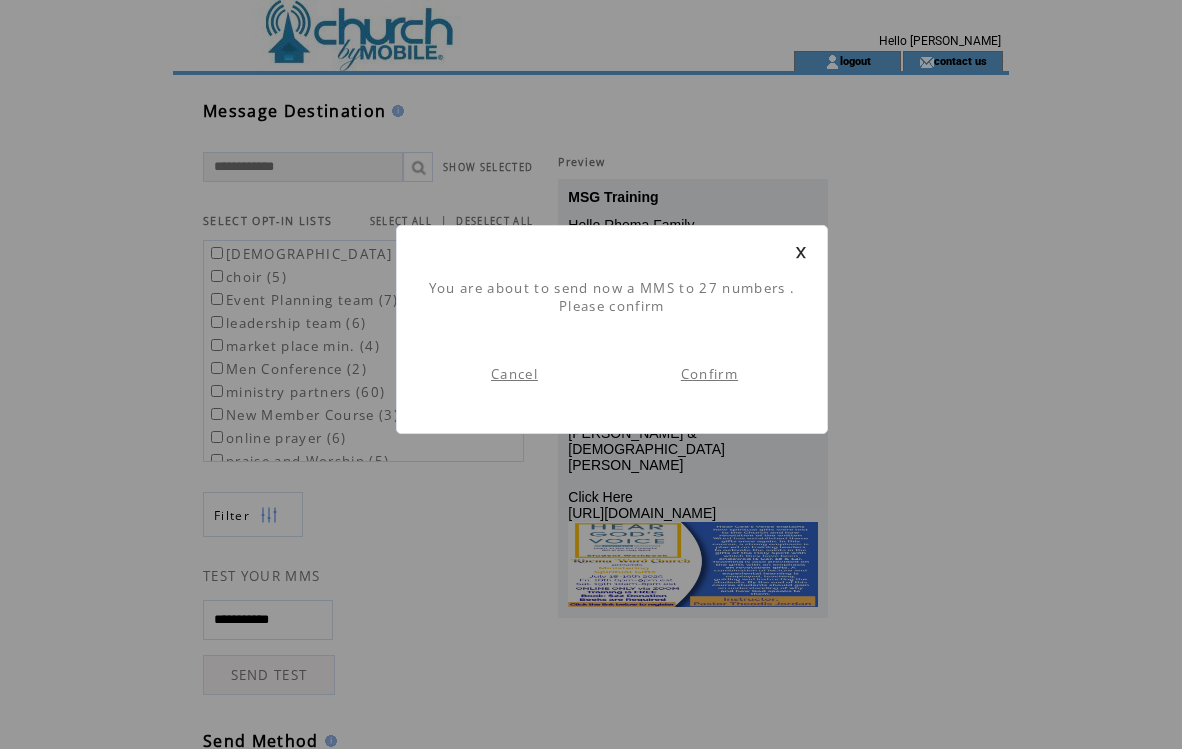 scroll, scrollTop: 1, scrollLeft: 0, axis: vertical 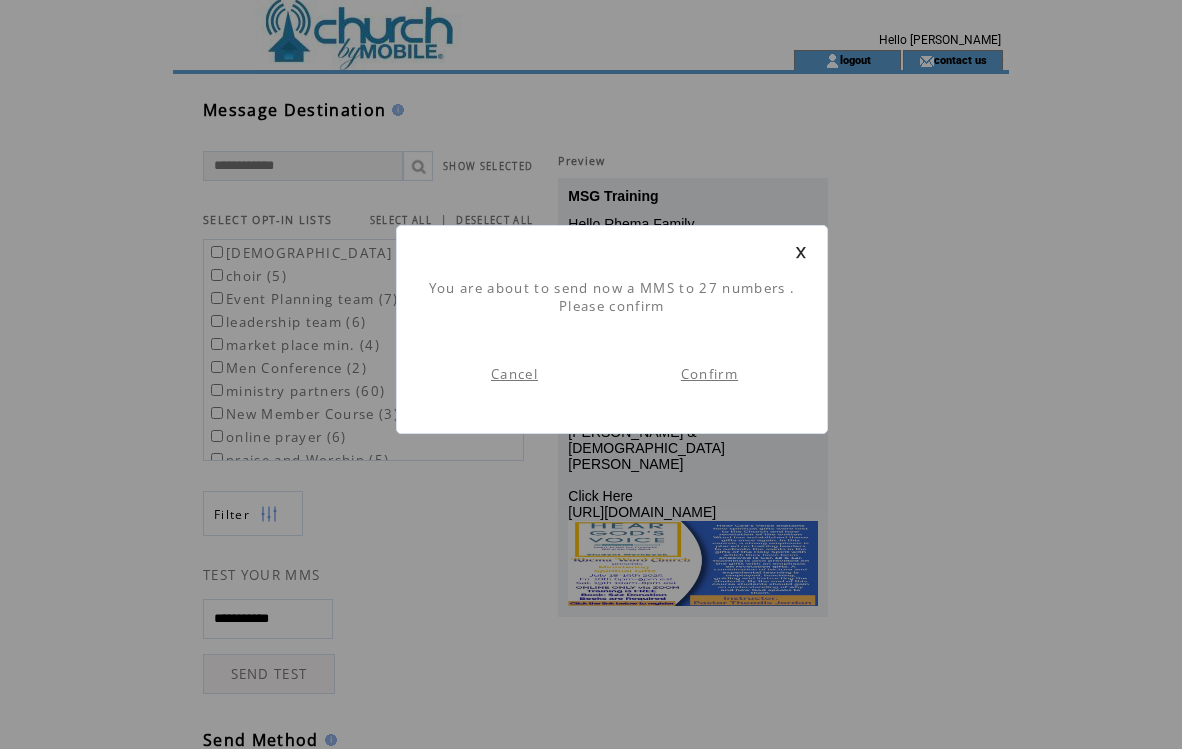 click on "Confirm" at bounding box center [709, 374] 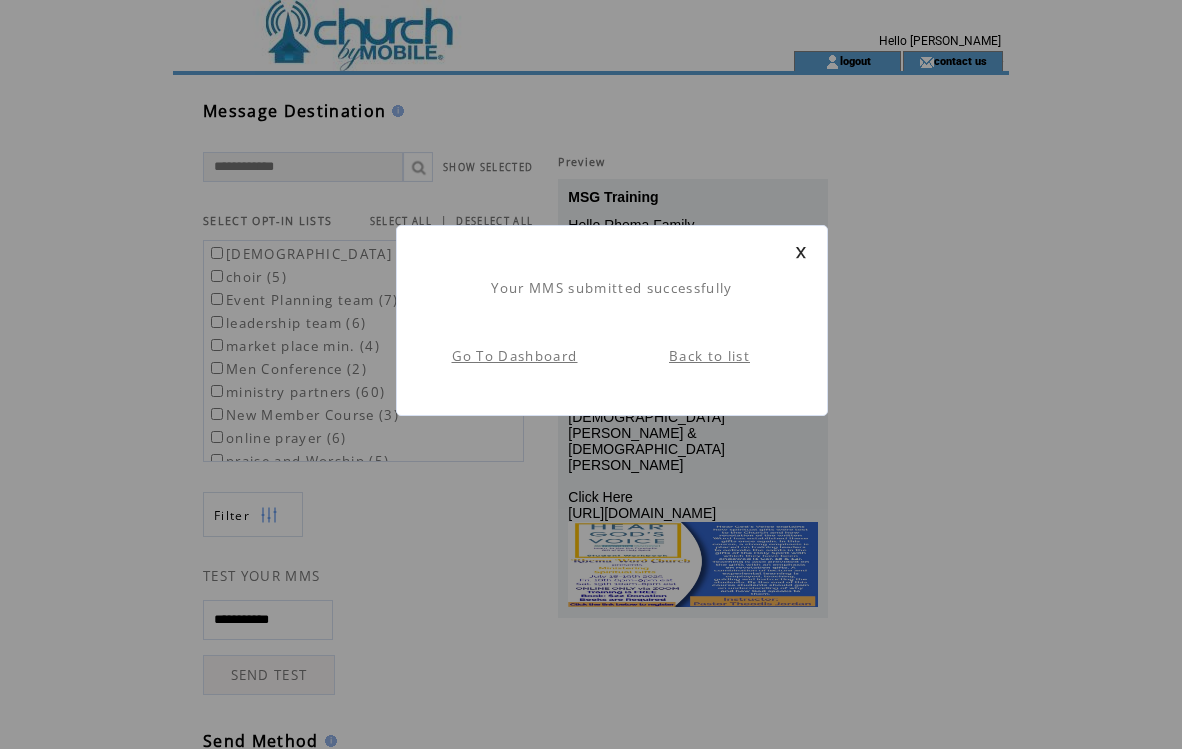 scroll, scrollTop: 1, scrollLeft: 0, axis: vertical 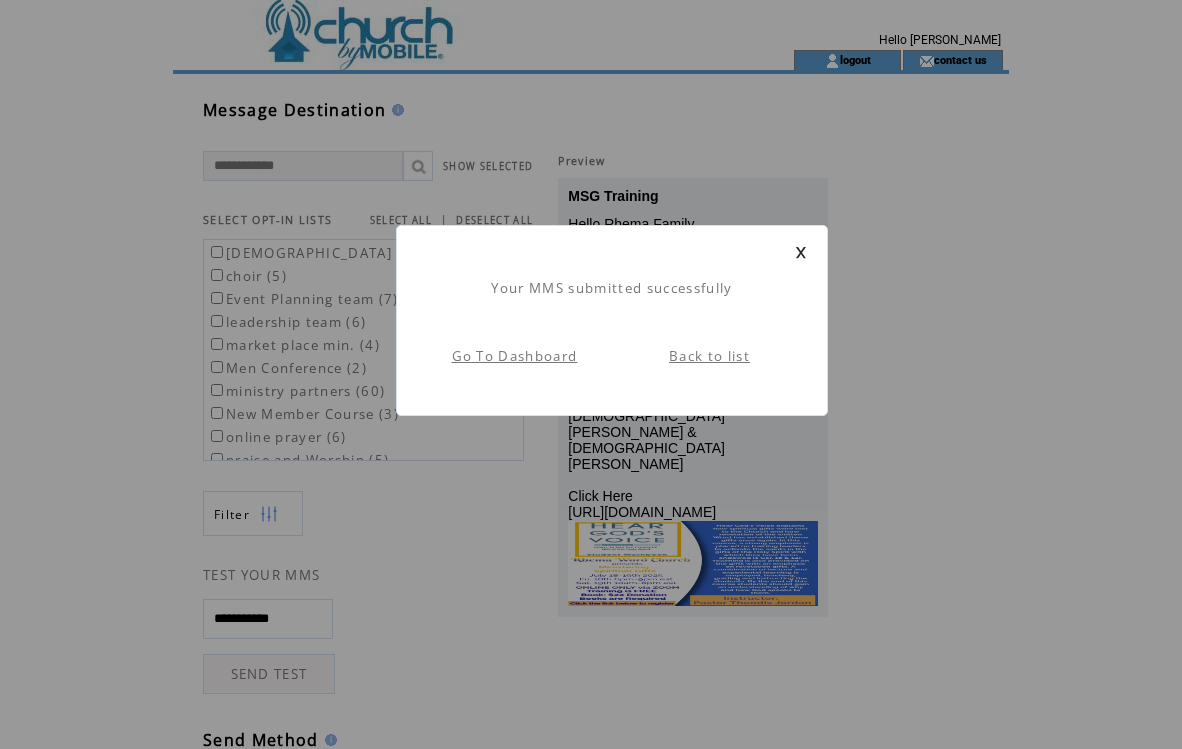 click on "Back to list" at bounding box center (709, 356) 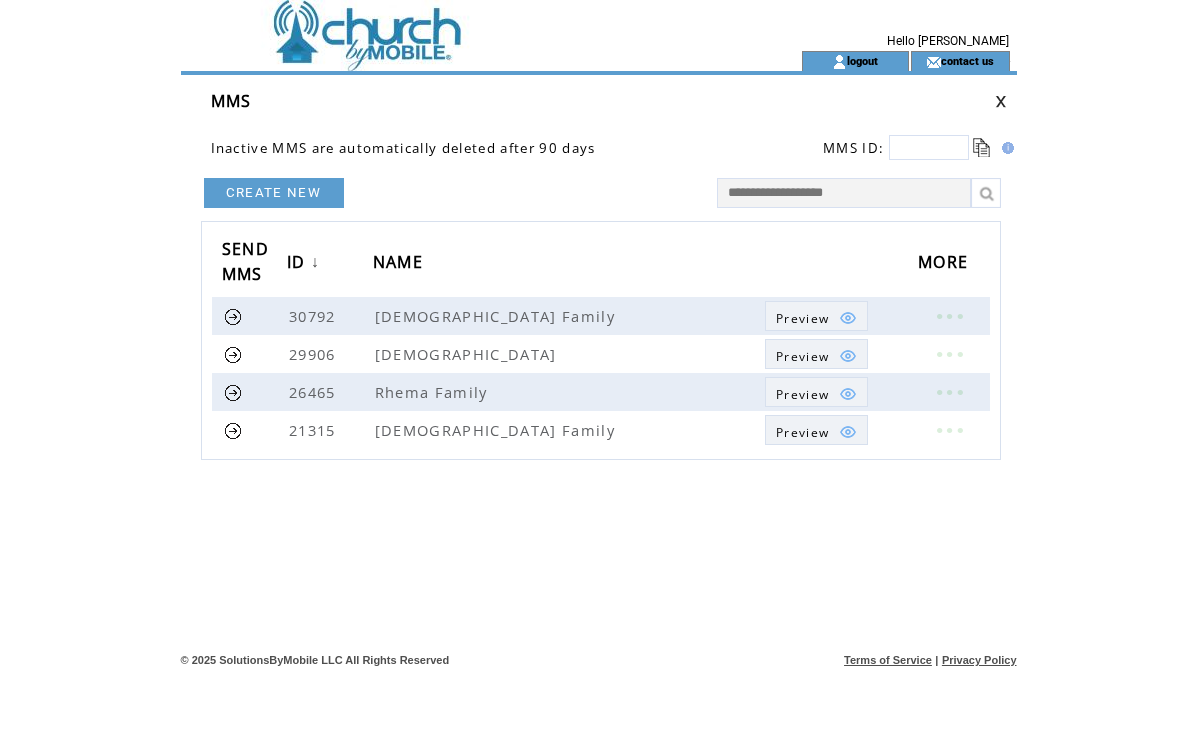 scroll, scrollTop: 0, scrollLeft: 0, axis: both 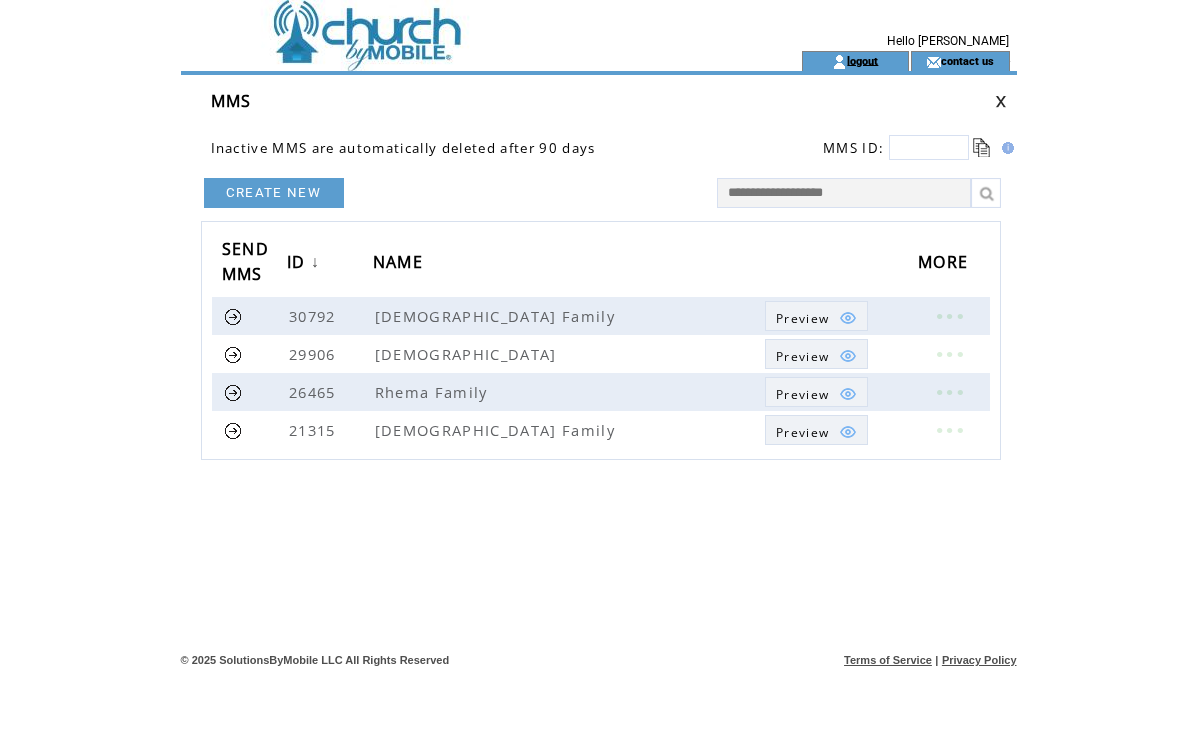 click on "logout" at bounding box center (862, 60) 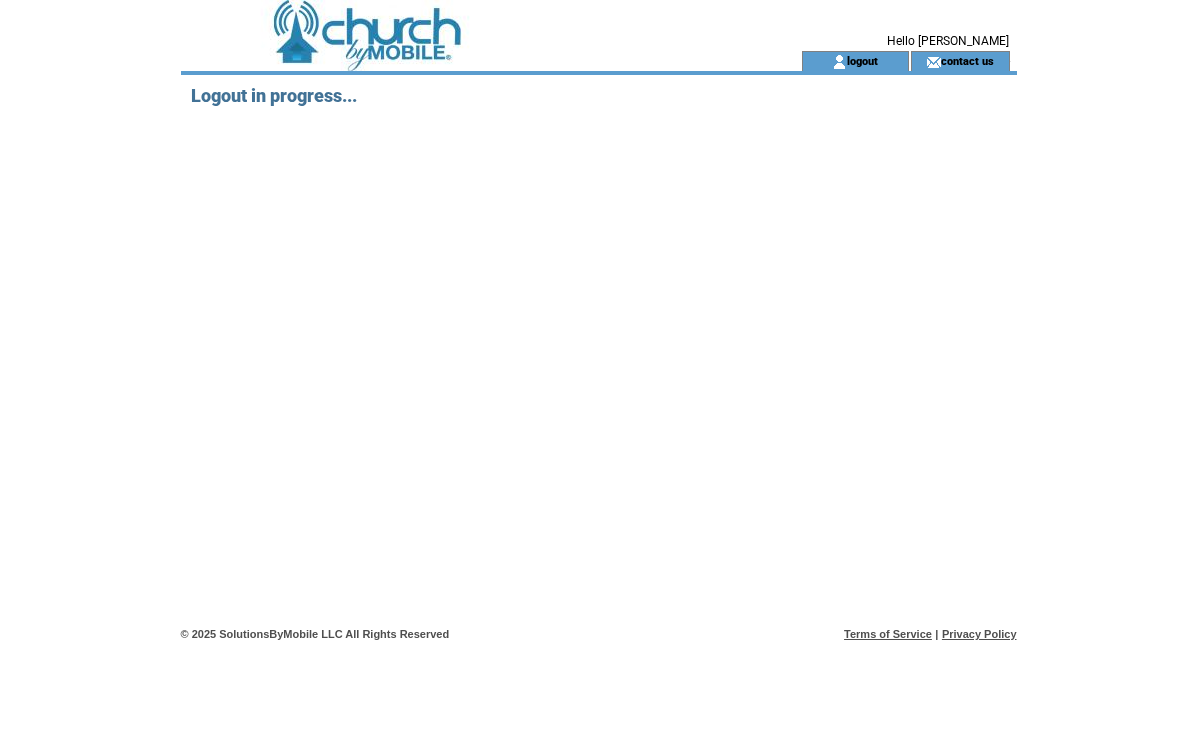 scroll, scrollTop: 0, scrollLeft: 0, axis: both 